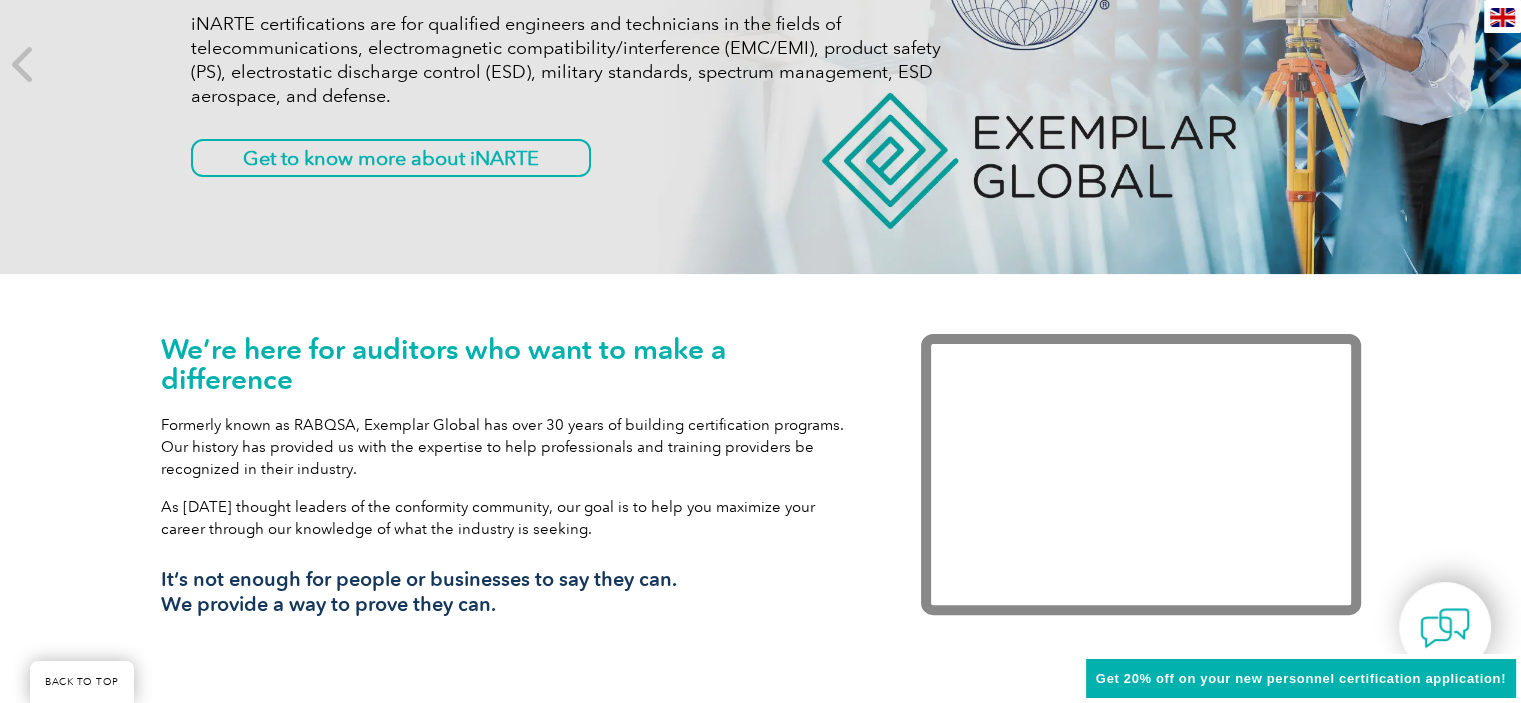 scroll, scrollTop: 0, scrollLeft: 0, axis: both 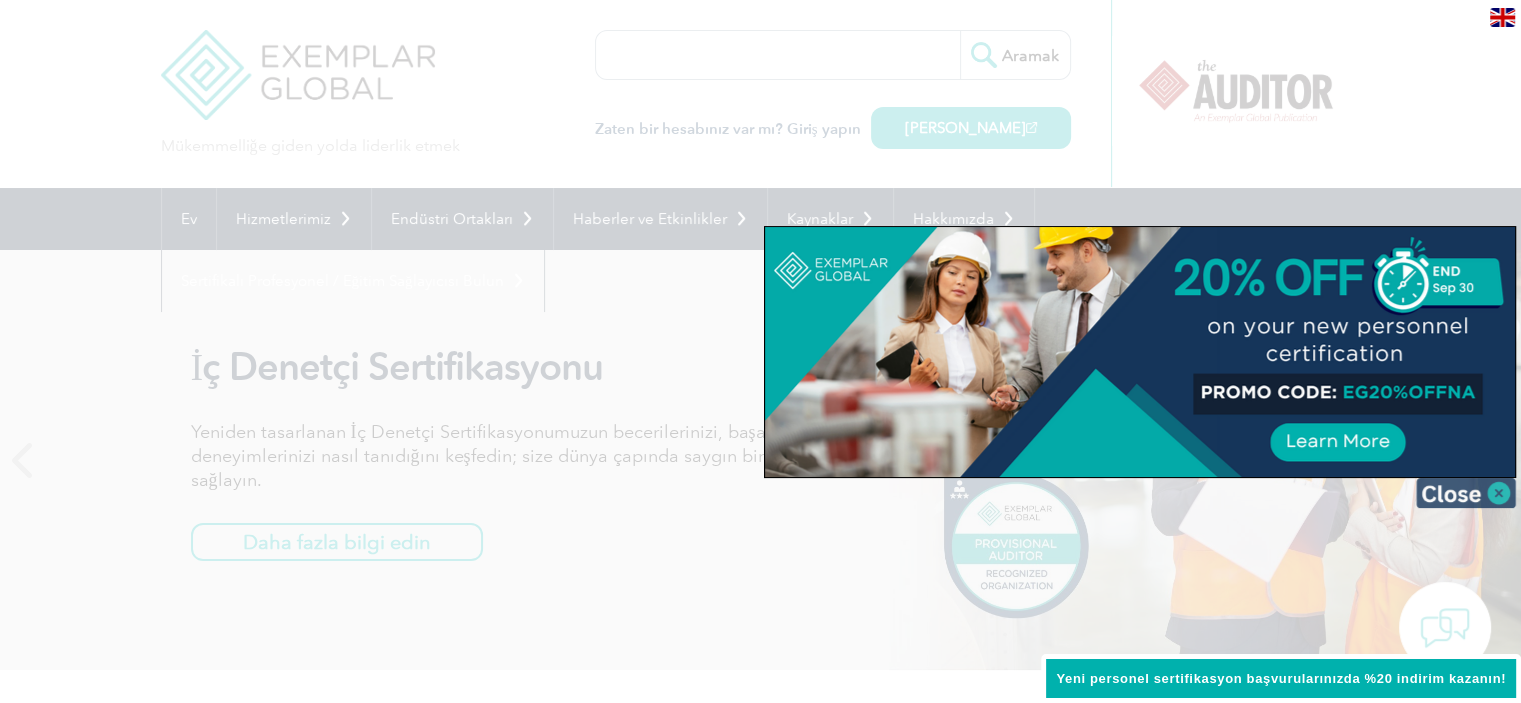 click at bounding box center [1466, 493] 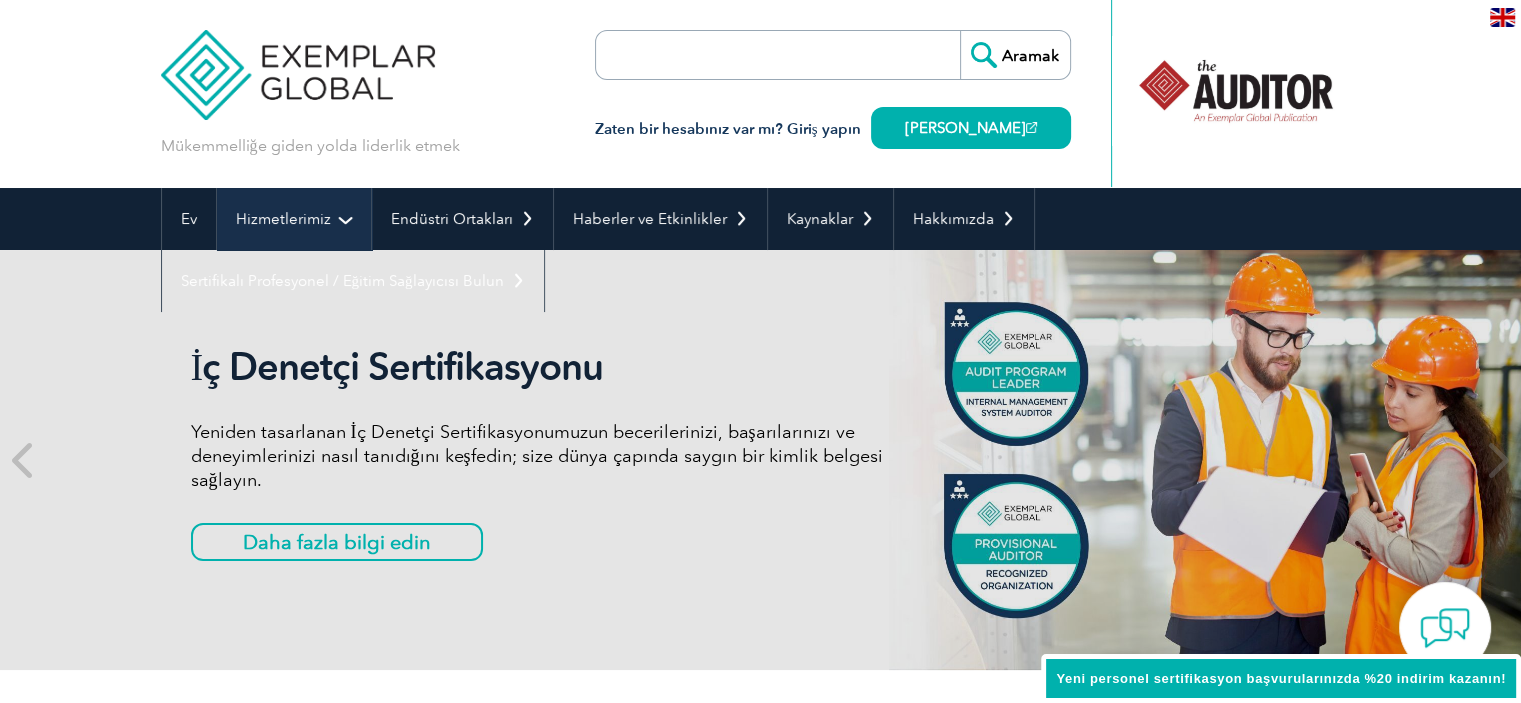 click on "Hizmetlerimiz" at bounding box center (283, 219) 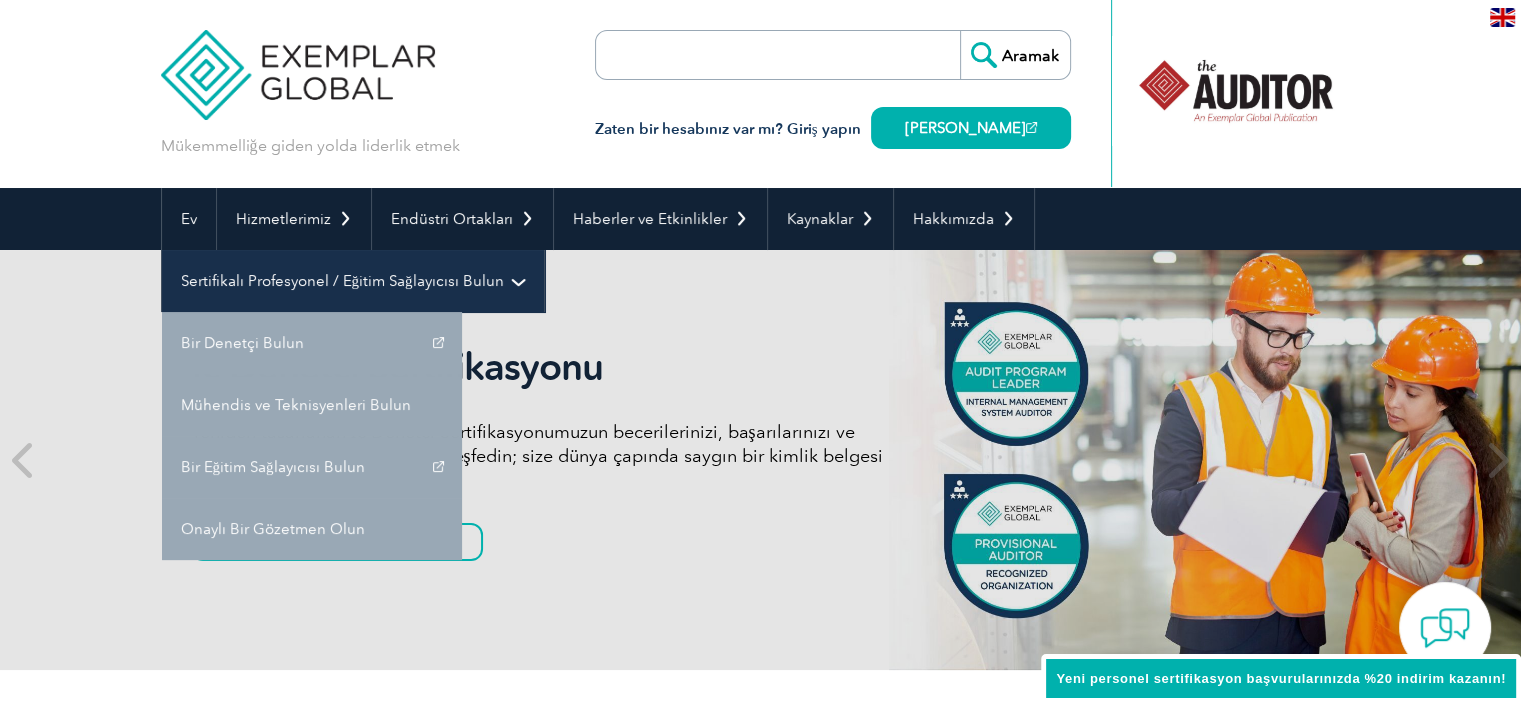 click on "Sertifikalı Profesyonel / Eğitim Sağlayıcısı Bulun" at bounding box center (342, 281) 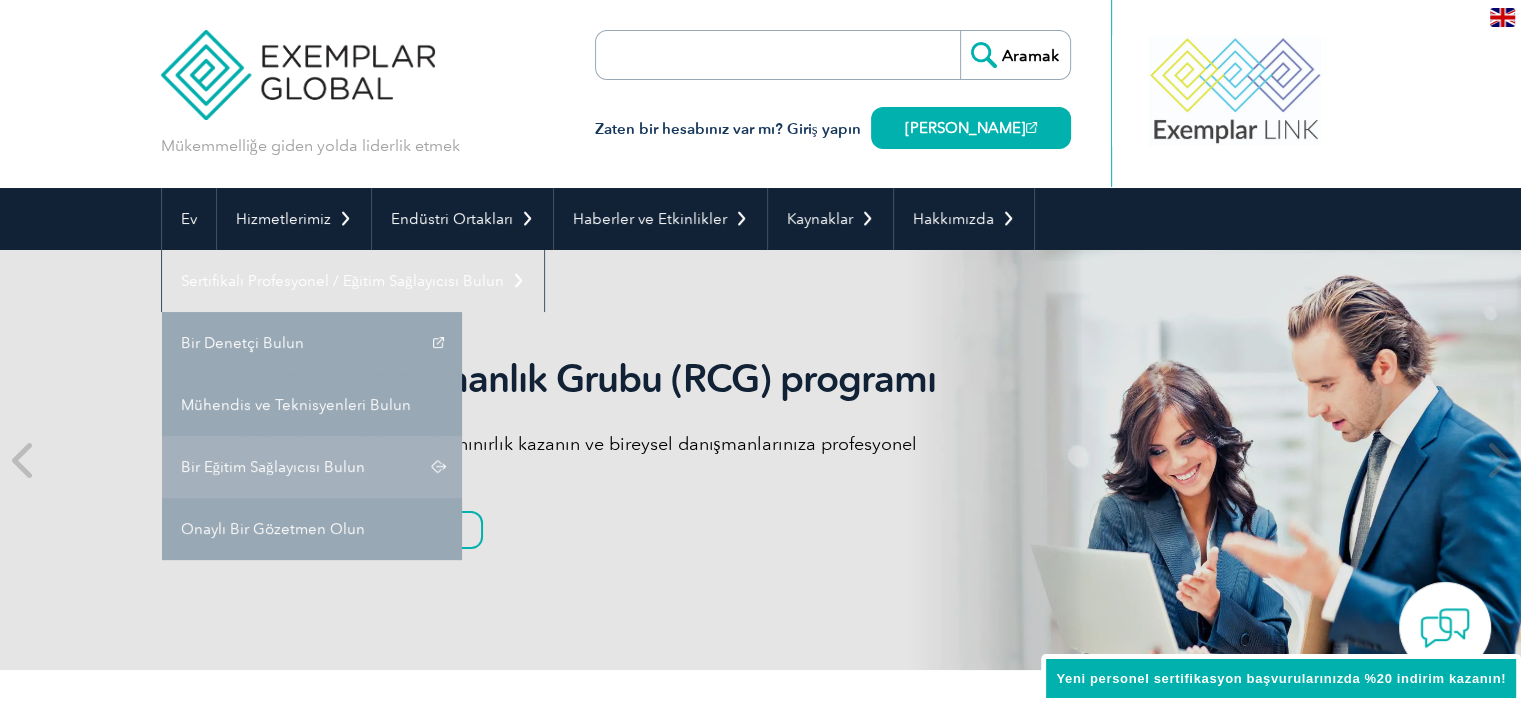 click on "Bir Eğitim Sağlayıcısı Bulun" at bounding box center [312, 467] 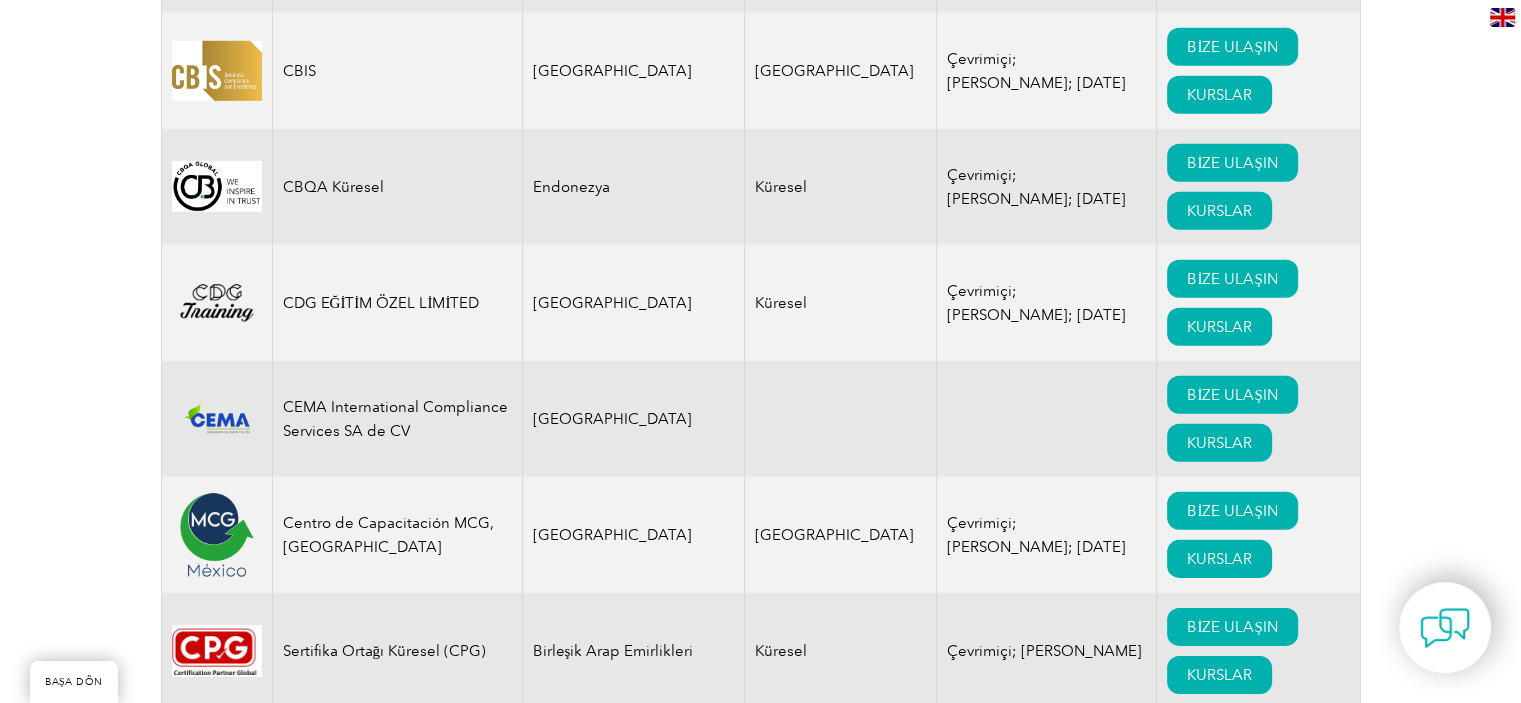 scroll, scrollTop: 6600, scrollLeft: 0, axis: vertical 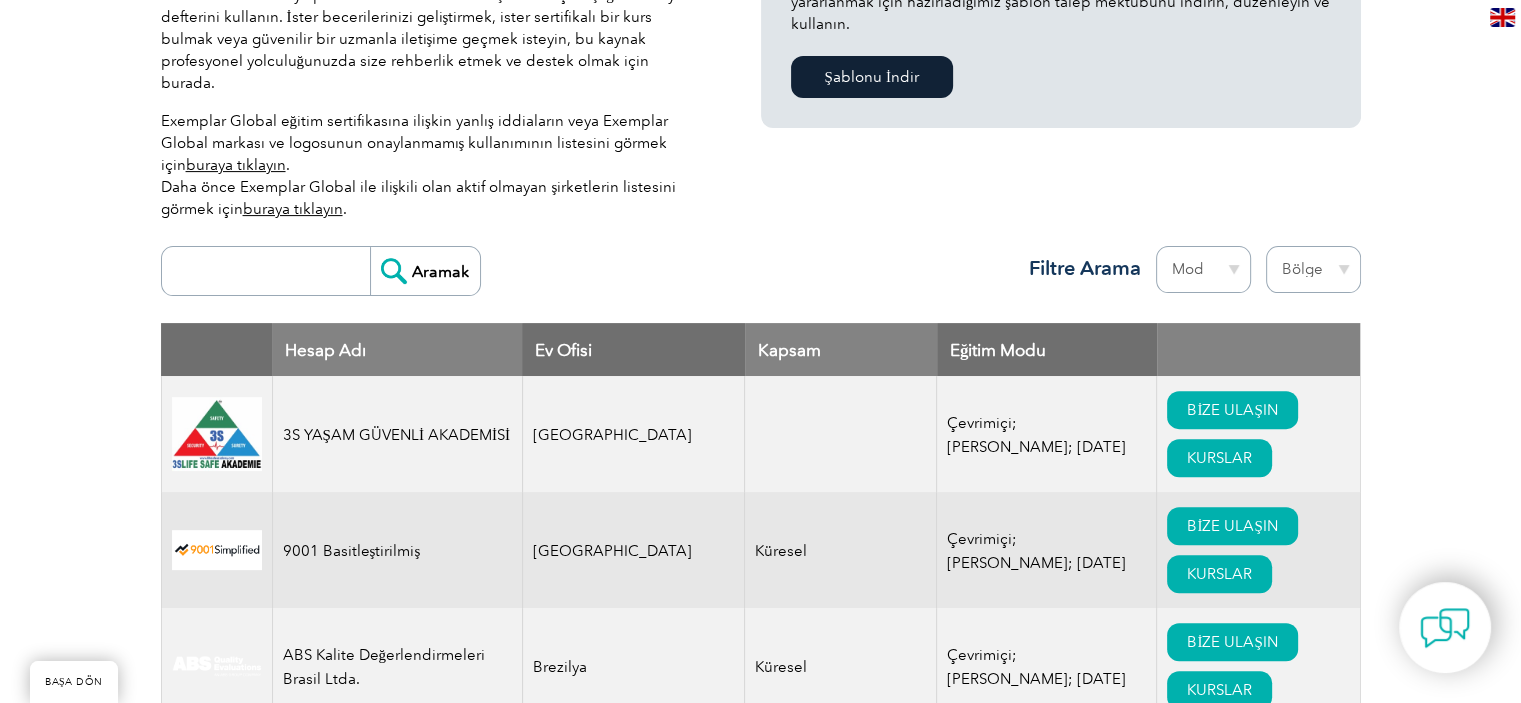 click at bounding box center (271, 271) 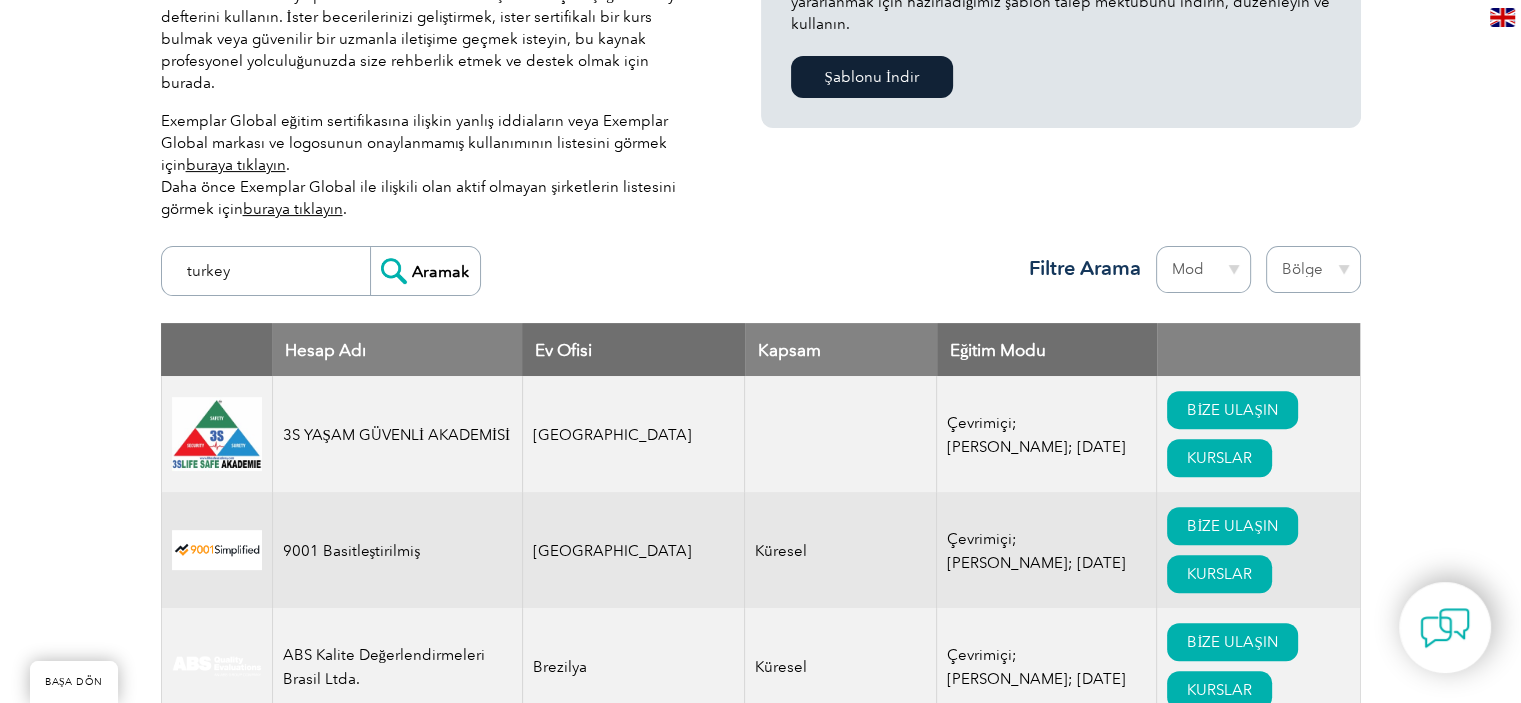 type on "turkey" 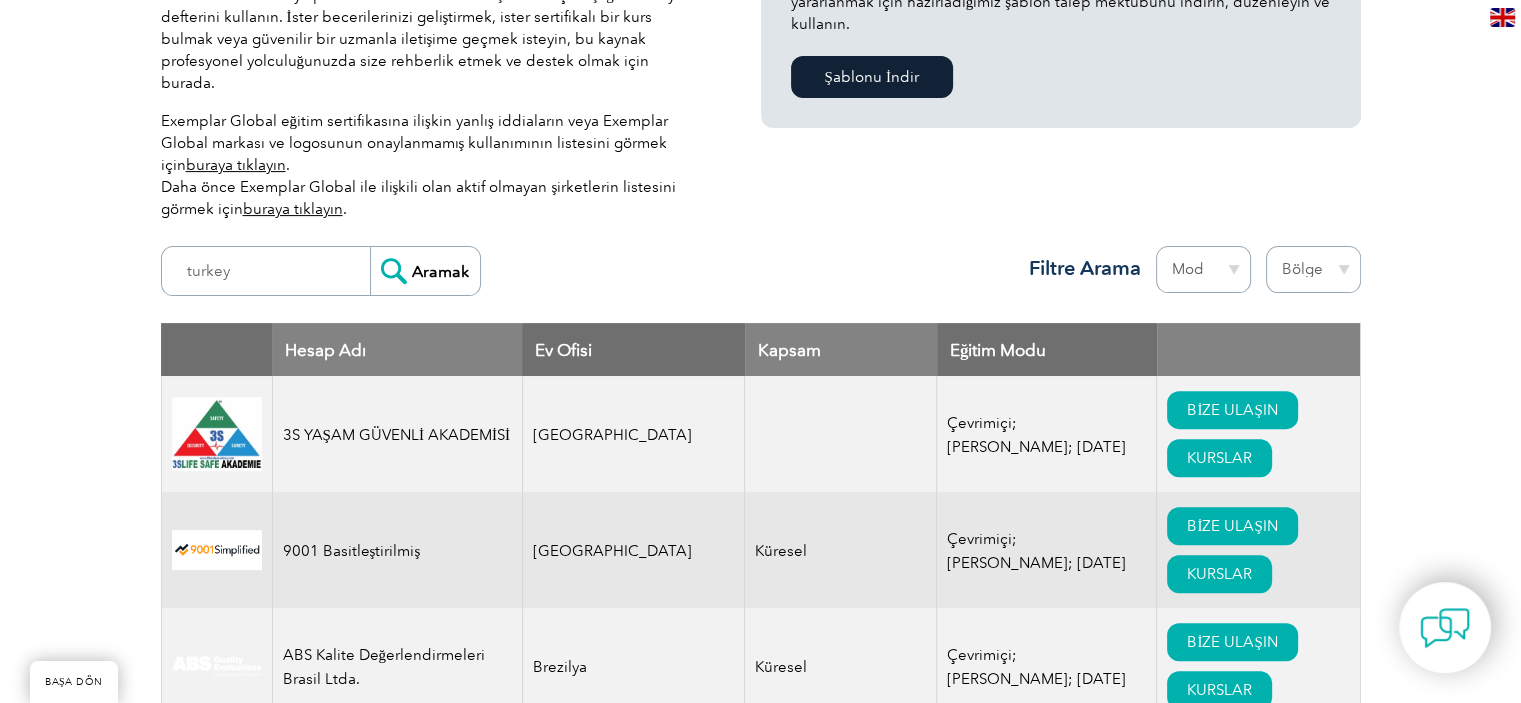 click on "Aramak" at bounding box center (425, 271) 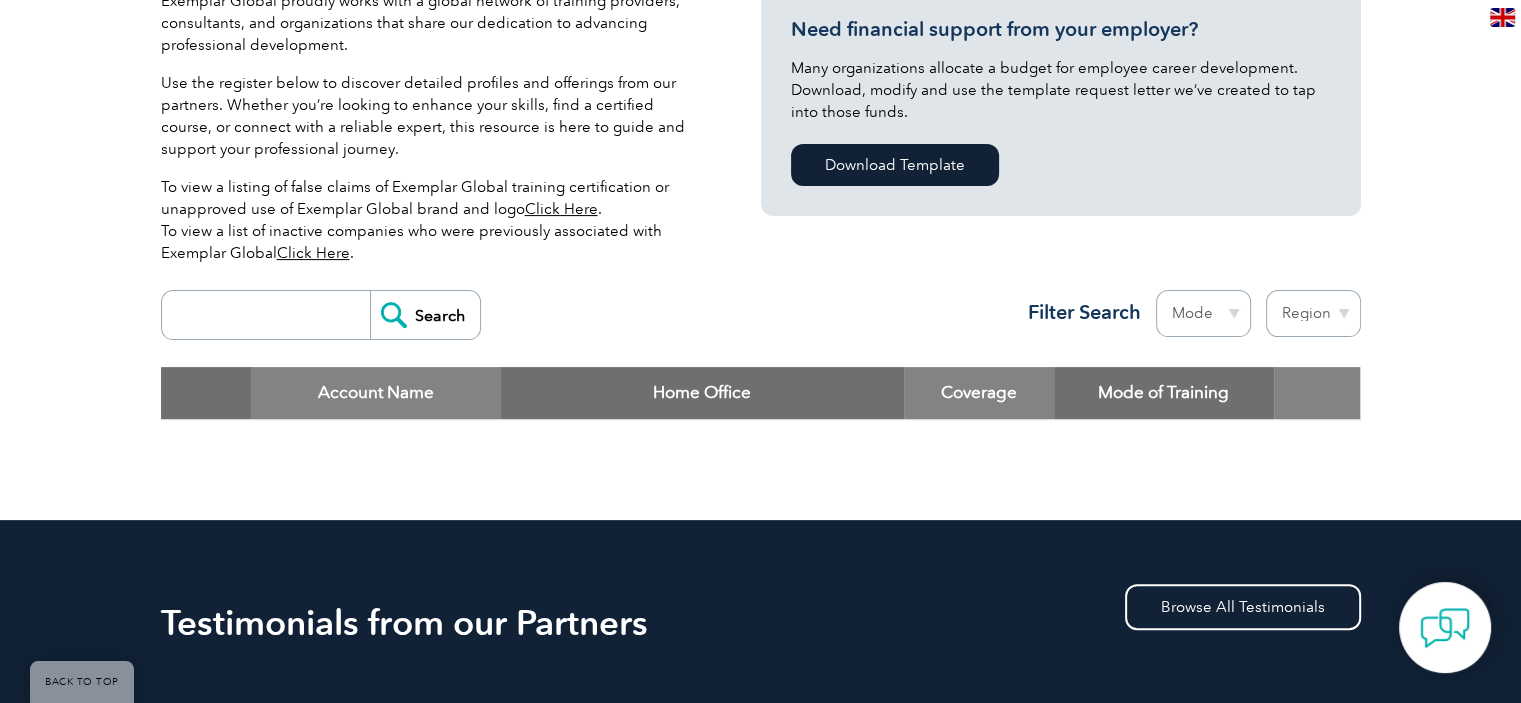 scroll, scrollTop: 459, scrollLeft: 0, axis: vertical 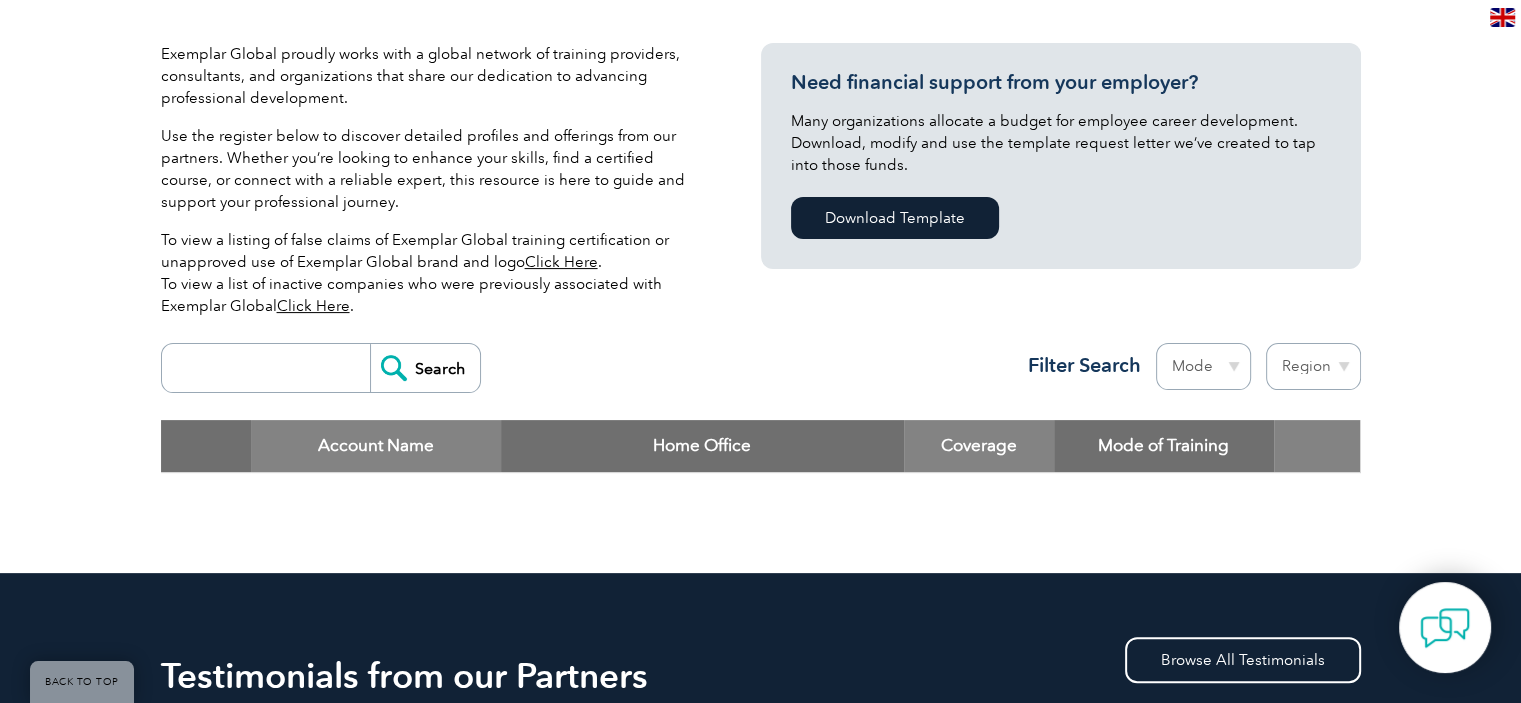 click at bounding box center [271, 368] 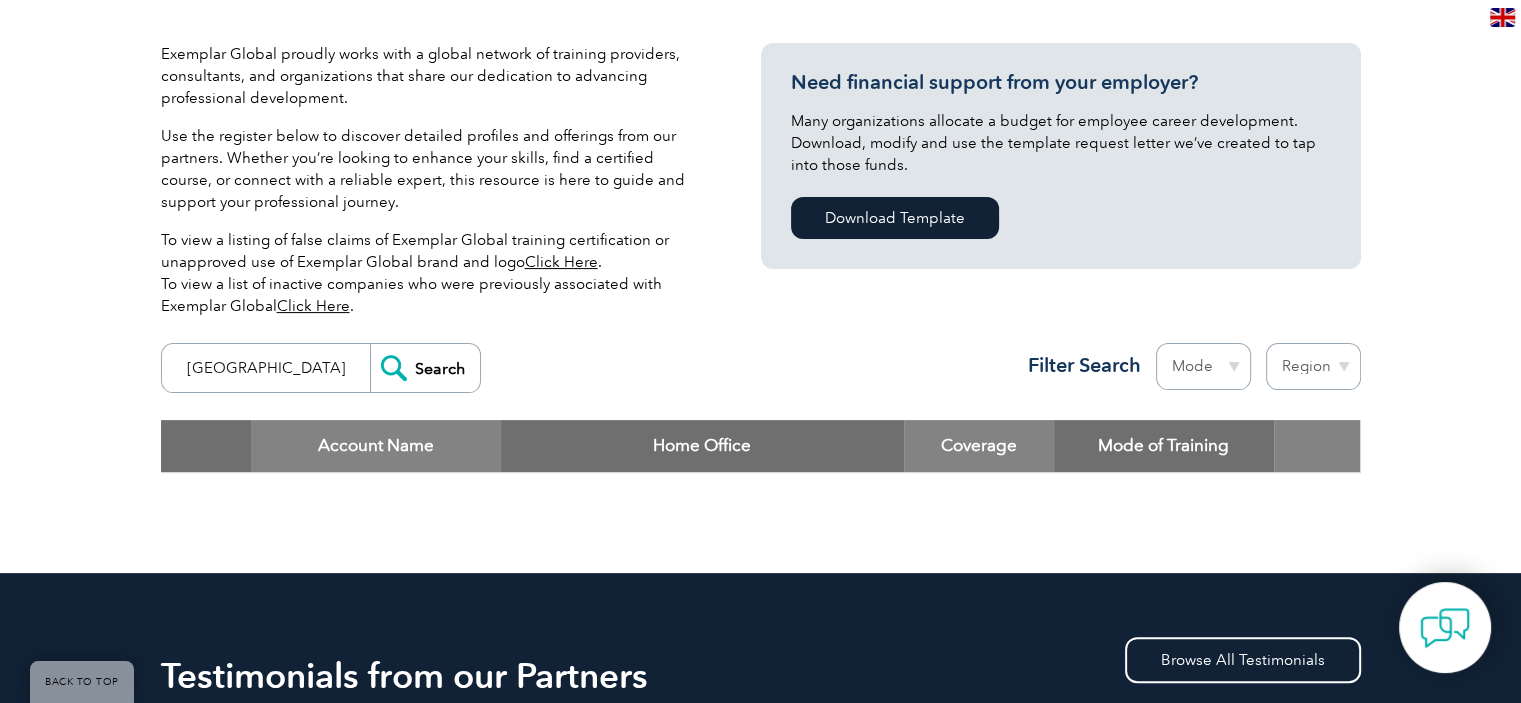 type on "türkiye" 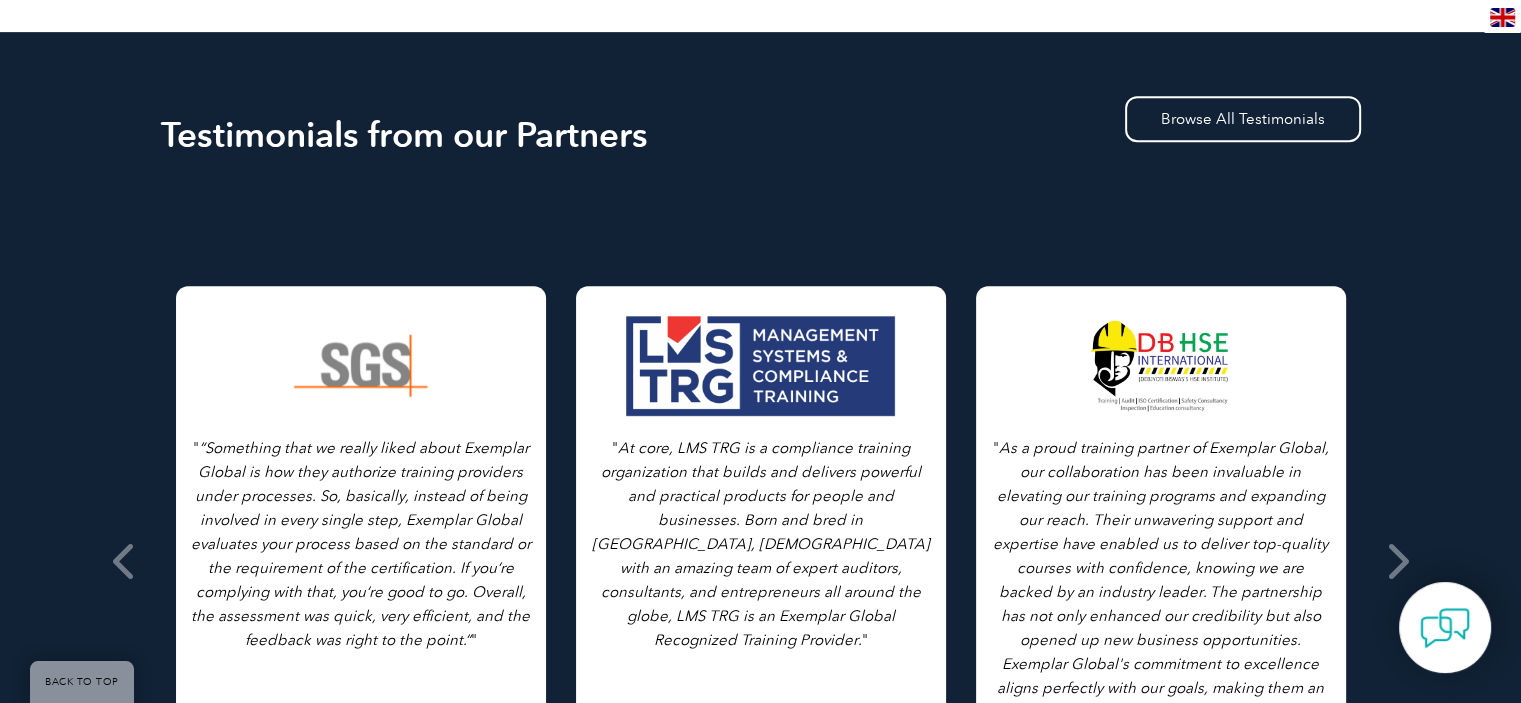 scroll, scrollTop: 500, scrollLeft: 0, axis: vertical 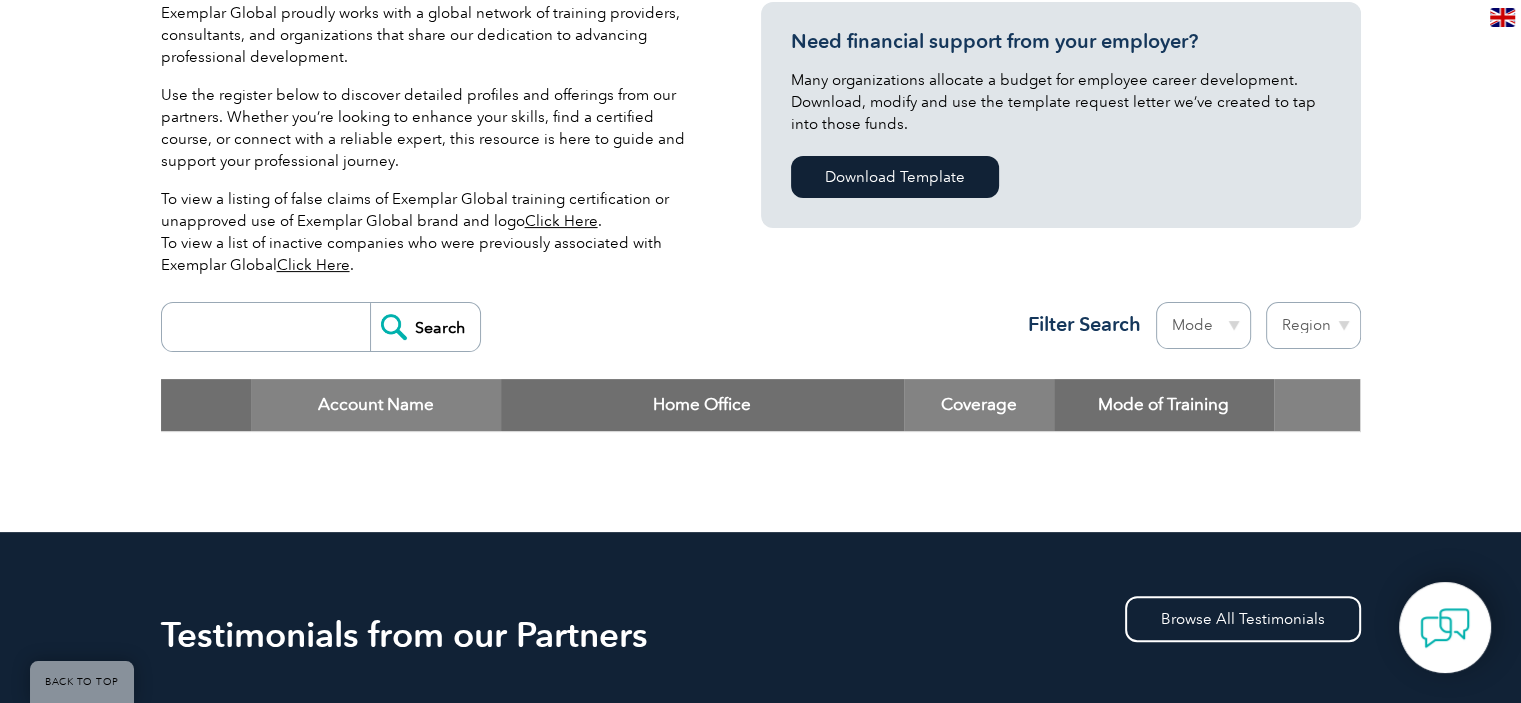 click at bounding box center (271, 327) 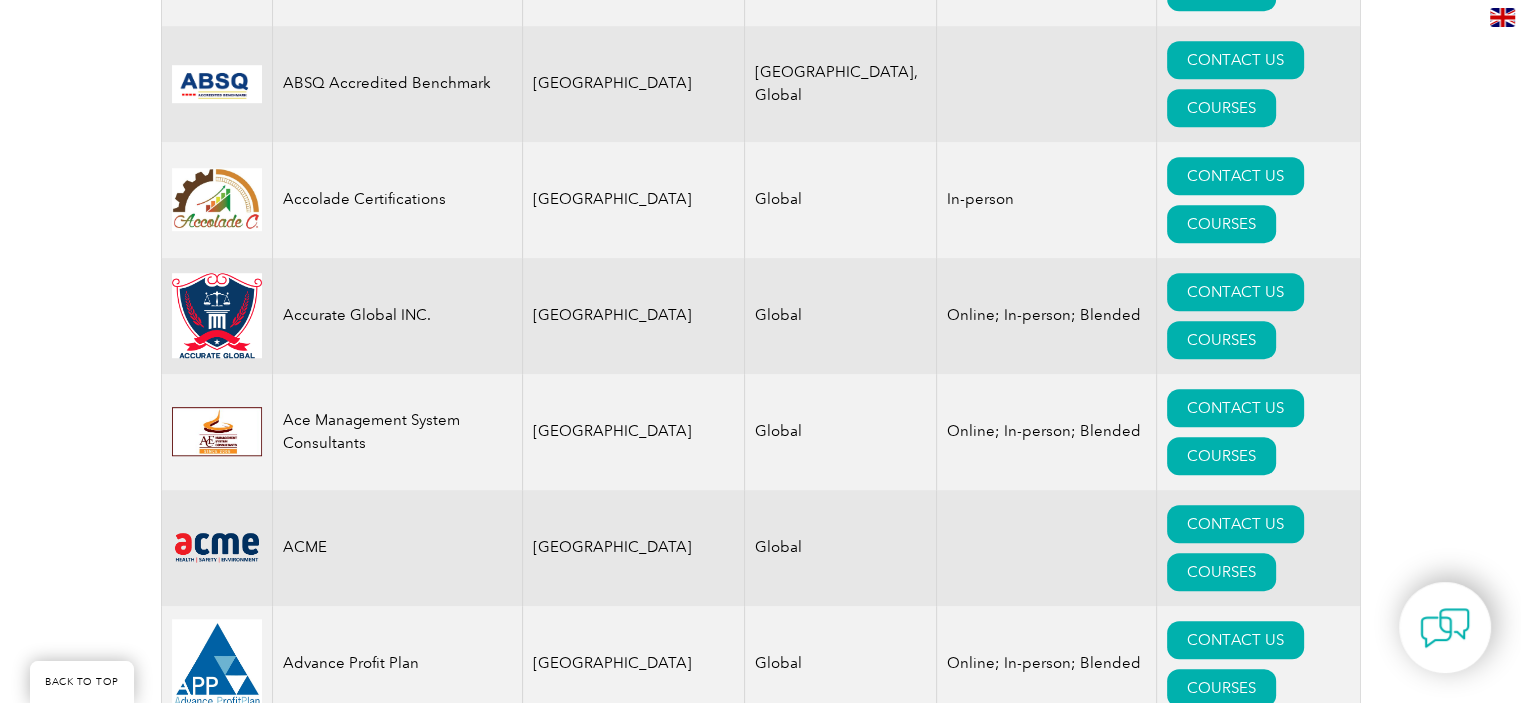 scroll, scrollTop: 1400, scrollLeft: 0, axis: vertical 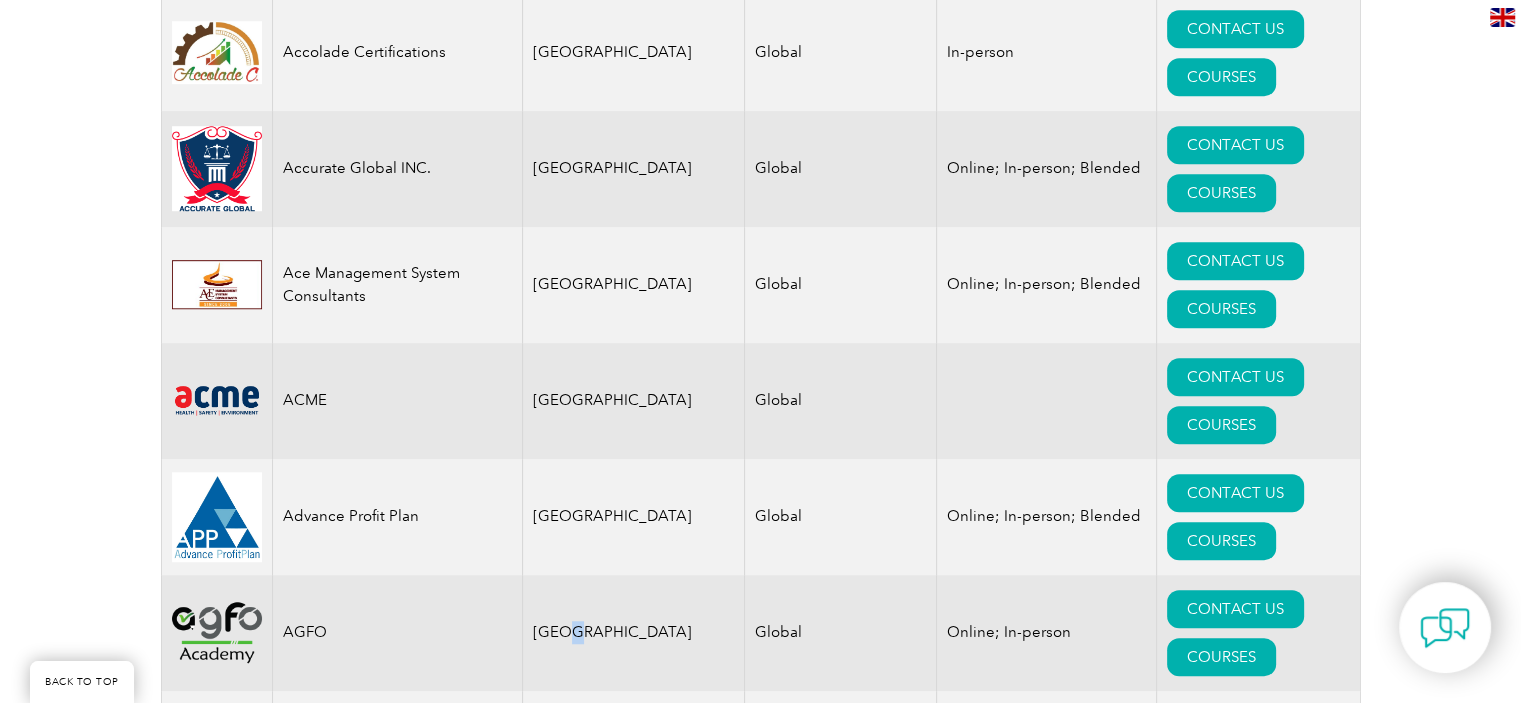 click on "[GEOGRAPHIC_DATA]" at bounding box center (633, 633) 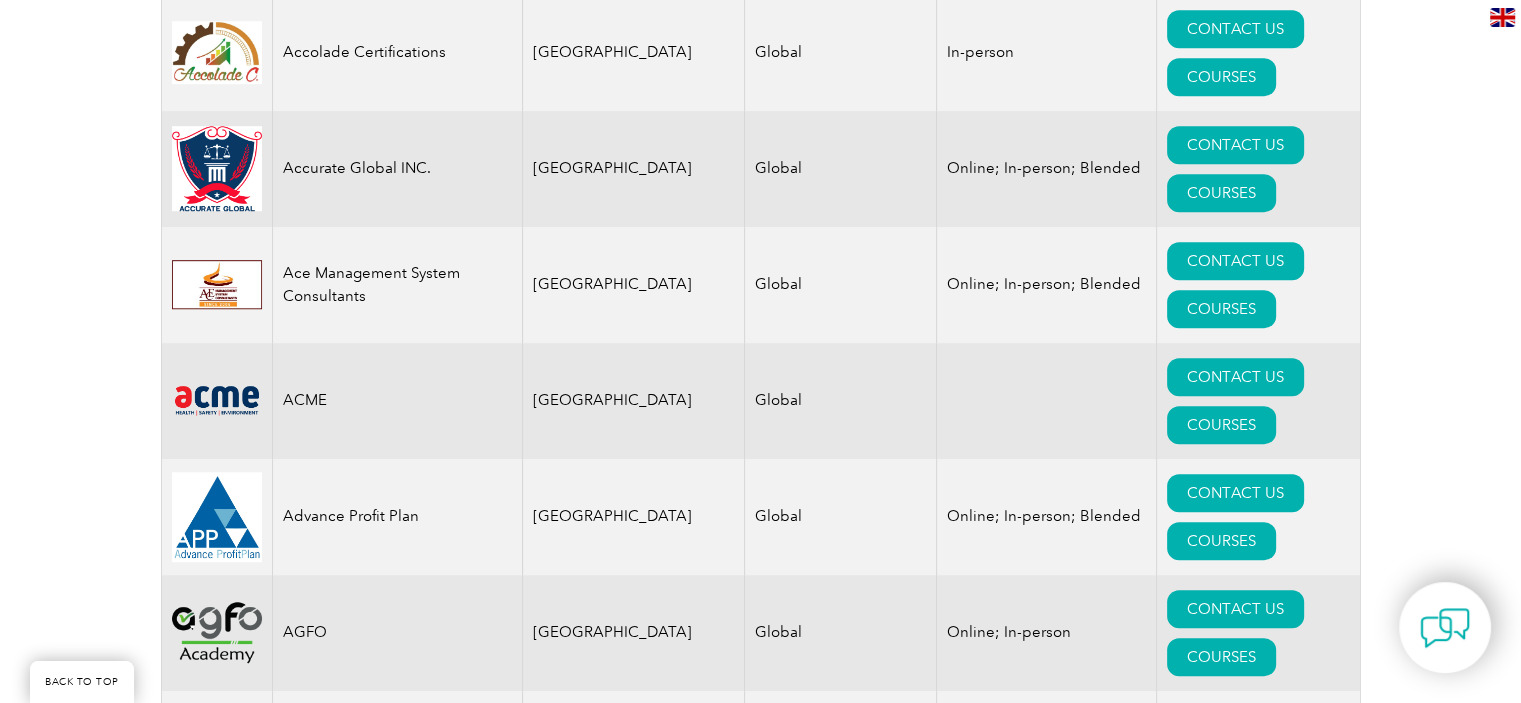 click on "[GEOGRAPHIC_DATA]" at bounding box center [633, 633] 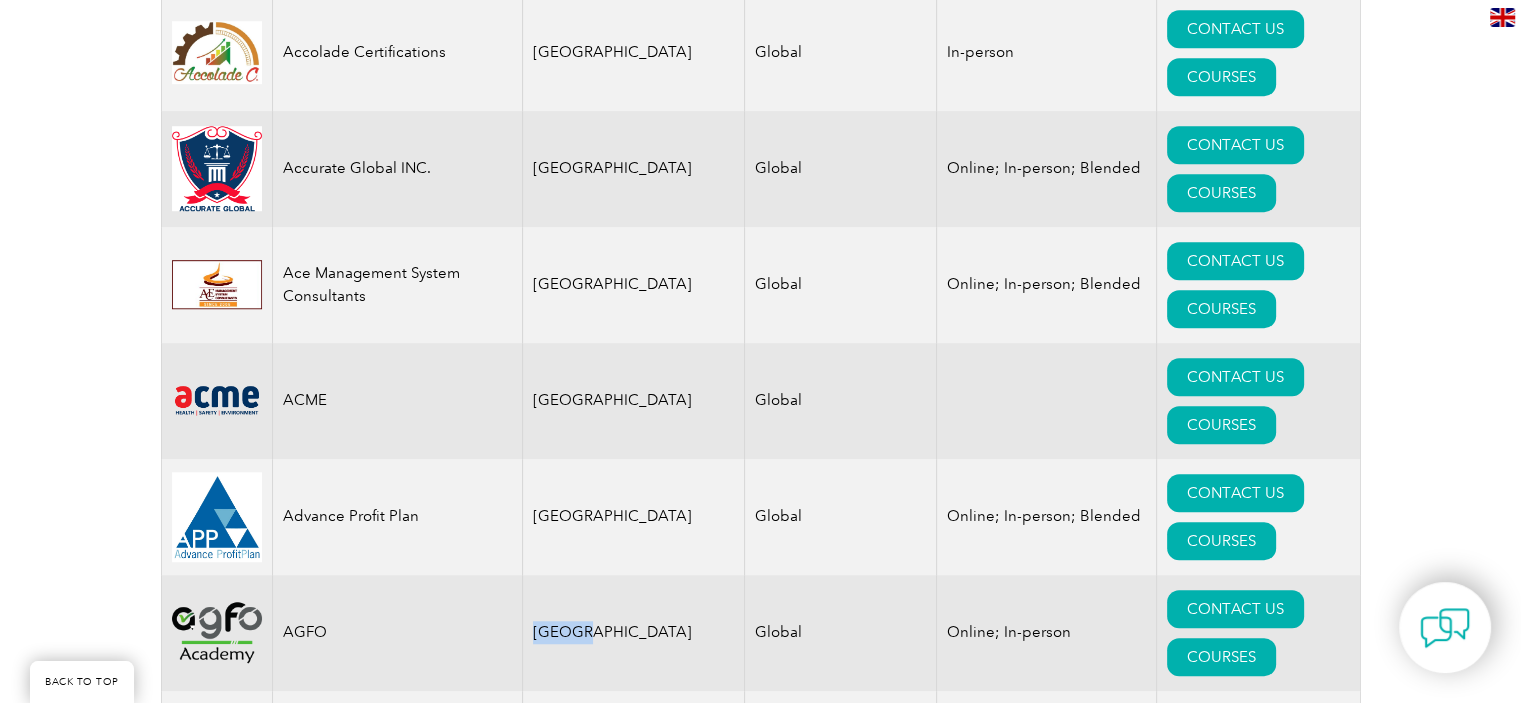 drag, startPoint x: 596, startPoint y: 306, endPoint x: 528, endPoint y: 304, distance: 68.0294 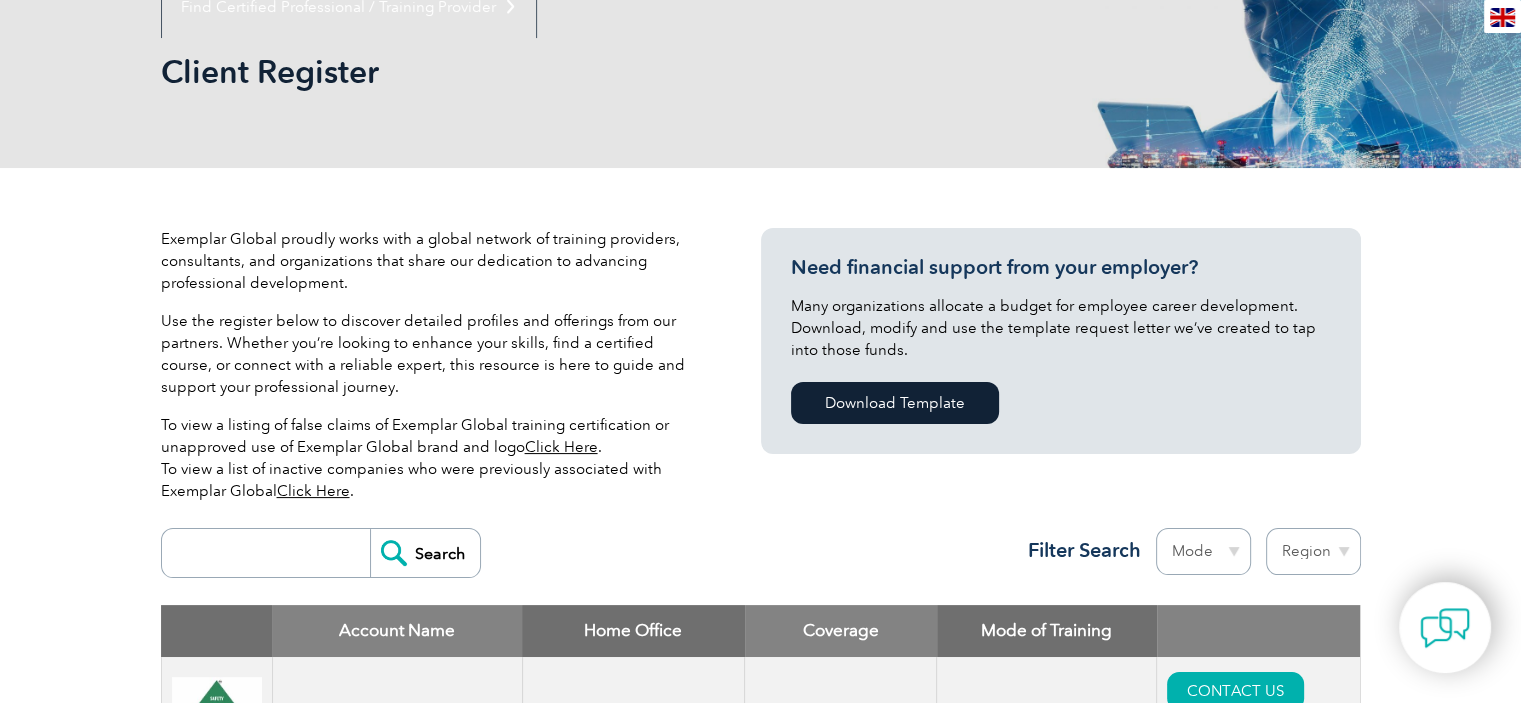 scroll, scrollTop: 500, scrollLeft: 0, axis: vertical 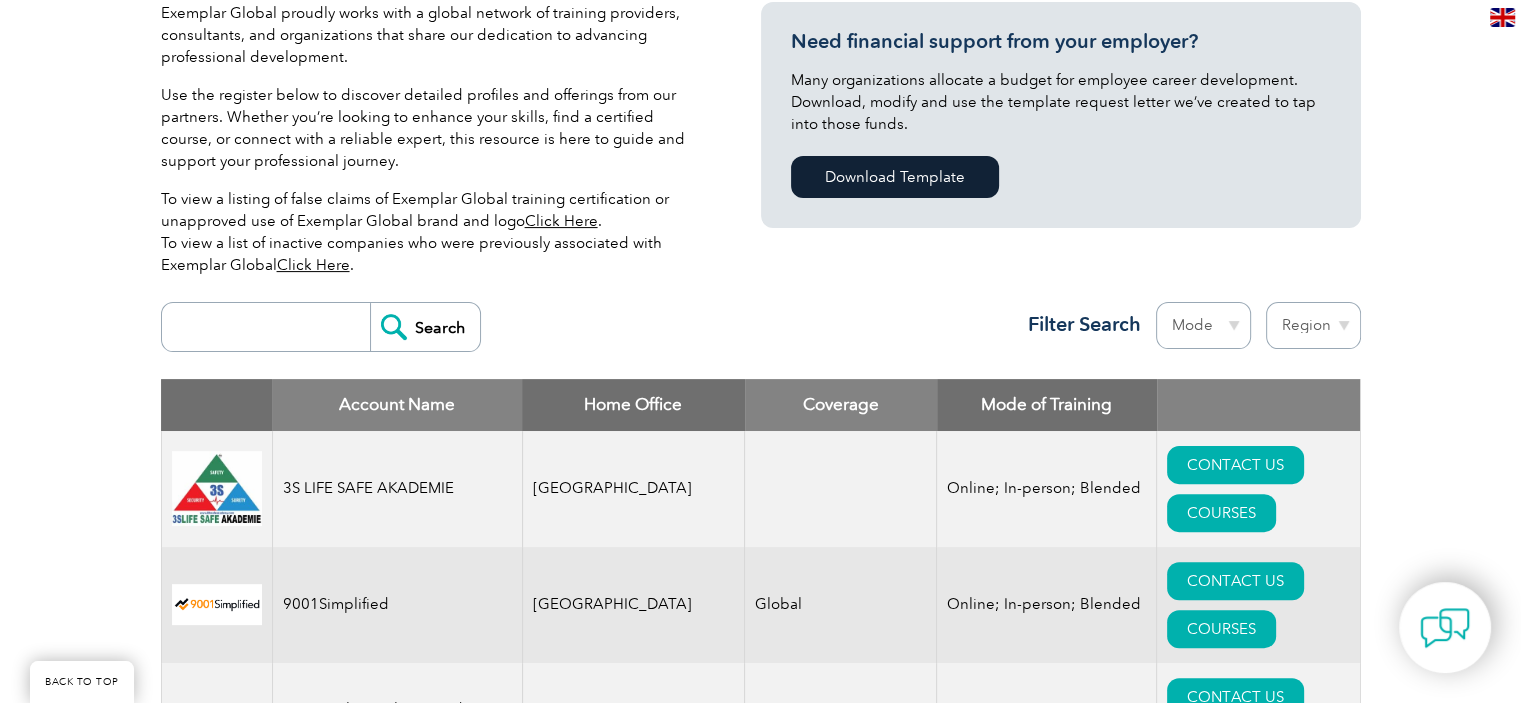 click on "Search" at bounding box center (321, 327) 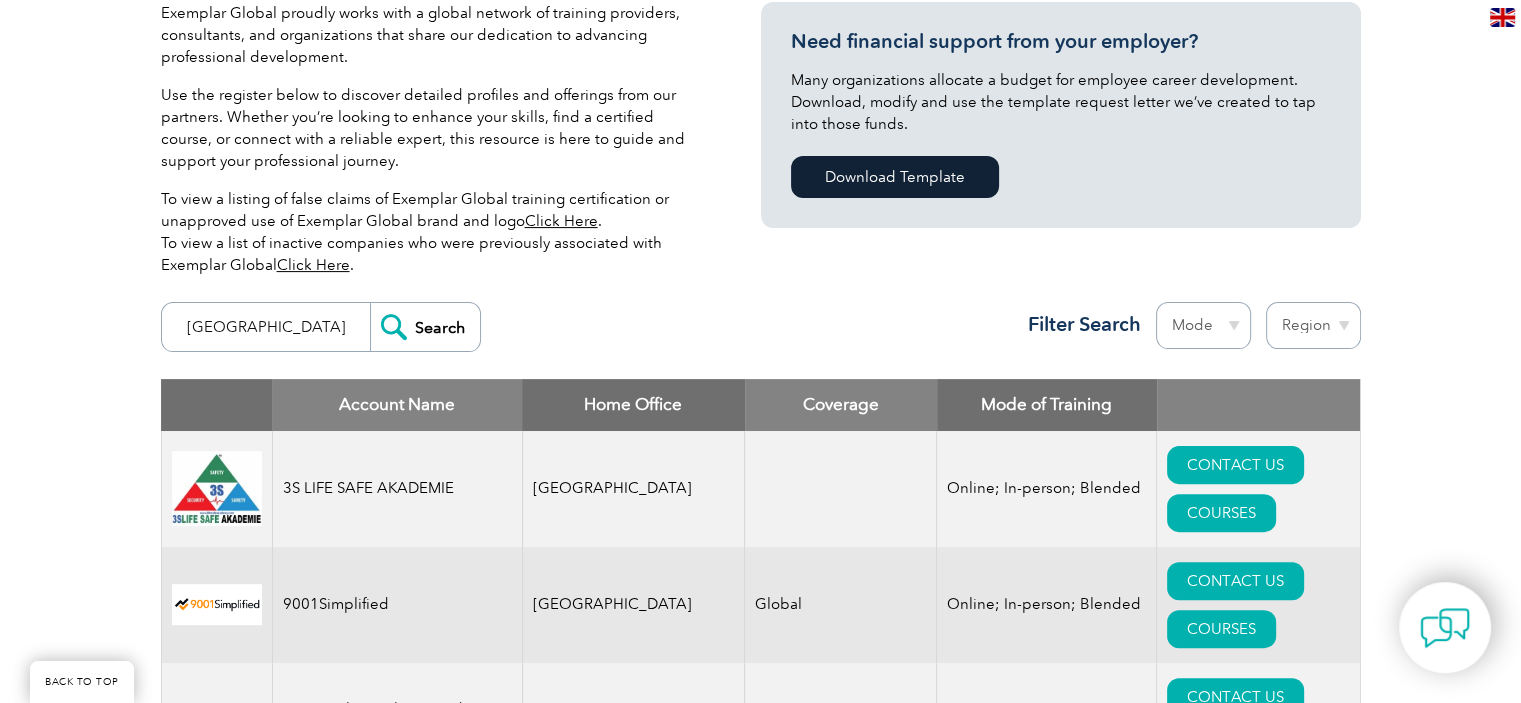 type on "[GEOGRAPHIC_DATA]" 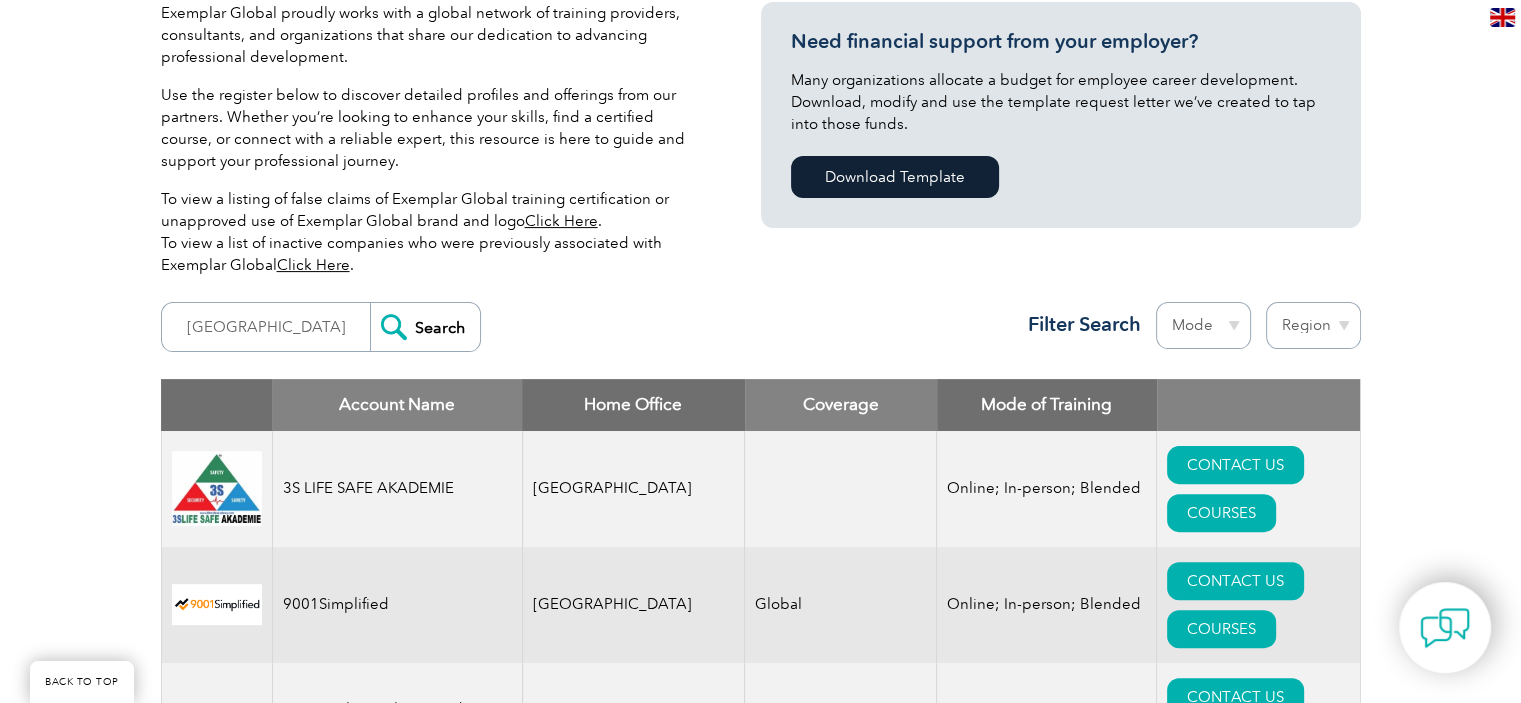click on "Search" at bounding box center [425, 327] 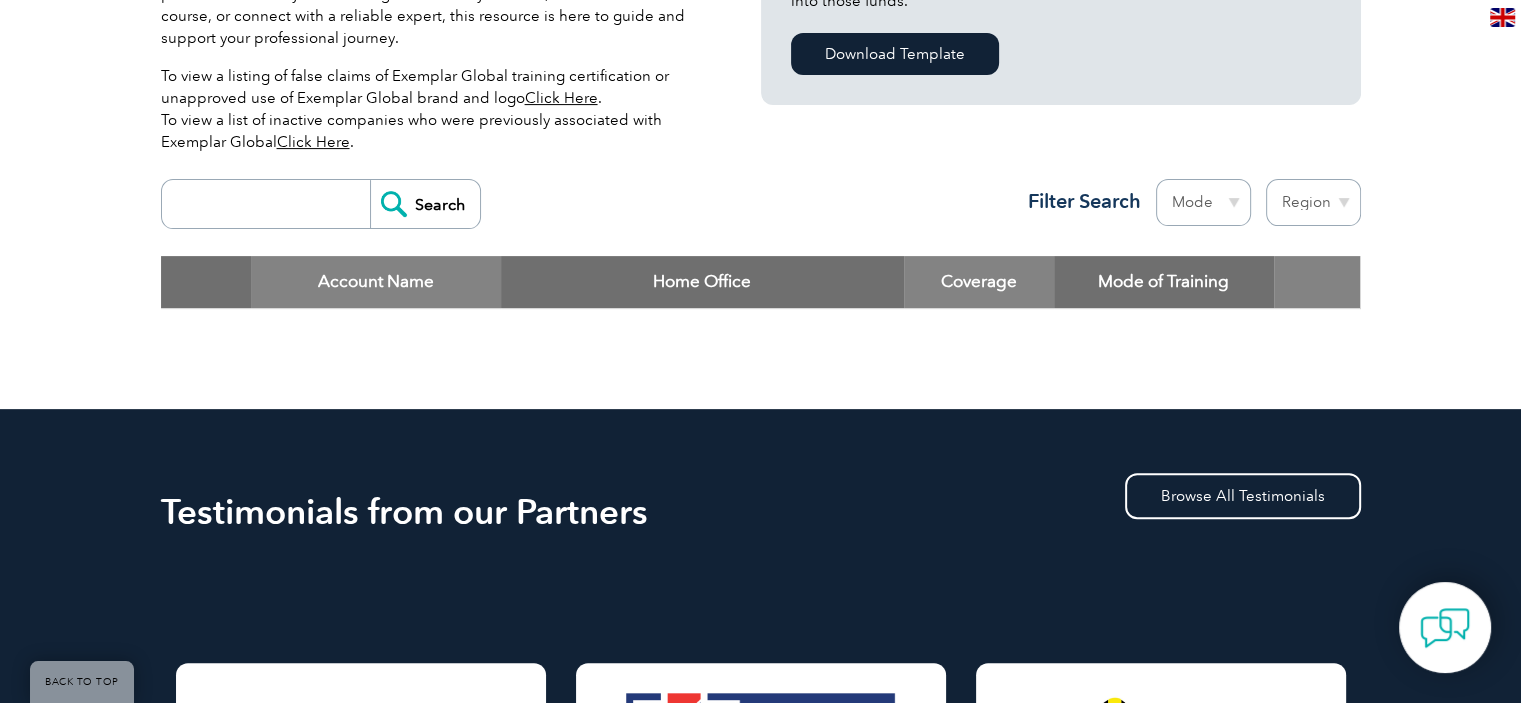 scroll, scrollTop: 700, scrollLeft: 0, axis: vertical 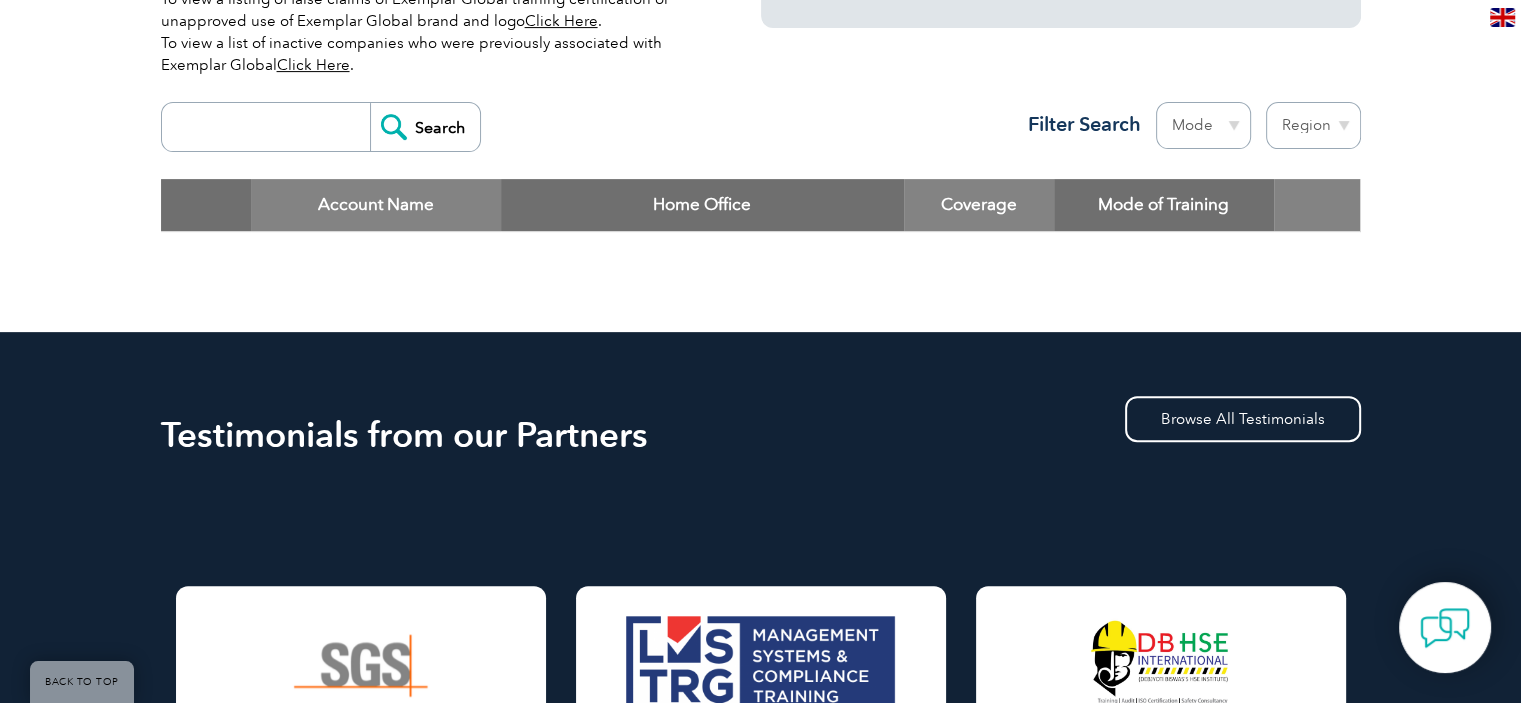 click on "Search
Region
[GEOGRAPHIC_DATA]
[GEOGRAPHIC_DATA]
[GEOGRAPHIC_DATA]
[GEOGRAPHIC_DATA]
[GEOGRAPHIC_DATA]
[GEOGRAPHIC_DATA]
[GEOGRAPHIC_DATA]
[GEOGRAPHIC_DATA]
[GEOGRAPHIC_DATA]
[GEOGRAPHIC_DATA]
[GEOGRAPHIC_DATA]
[GEOGRAPHIC_DATA]
[GEOGRAPHIC_DATA]
[GEOGRAPHIC_DATA], Republic of
[GEOGRAPHIC_DATA]
[GEOGRAPHIC_DATA]
[GEOGRAPHIC_DATA]
[GEOGRAPHIC_DATA]
[GEOGRAPHIC_DATA]
[GEOGRAPHIC_DATA]
[GEOGRAPHIC_DATA]
[GEOGRAPHIC_DATA]
[GEOGRAPHIC_DATA]
[GEOGRAPHIC_DATA]
[GEOGRAPHIC_DATA]
[GEOGRAPHIC_DATA]
[GEOGRAPHIC_DATA]
[GEOGRAPHIC_DATA]
[GEOGRAPHIC_DATA]
[GEOGRAPHIC_DATA]
[GEOGRAPHIC_DATA]
[GEOGRAPHIC_DATA]
[GEOGRAPHIC_DATA]" at bounding box center (761, 135) 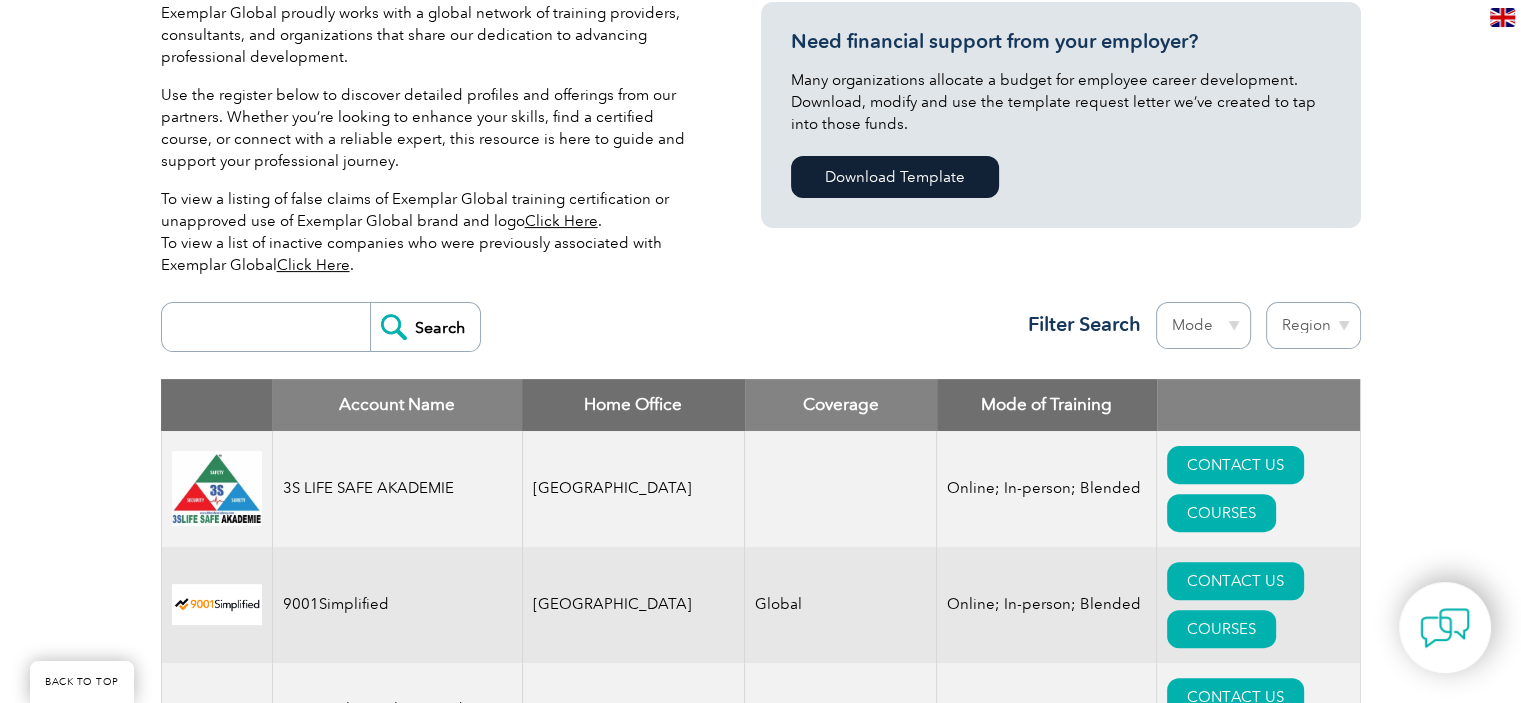 scroll, scrollTop: 500, scrollLeft: 0, axis: vertical 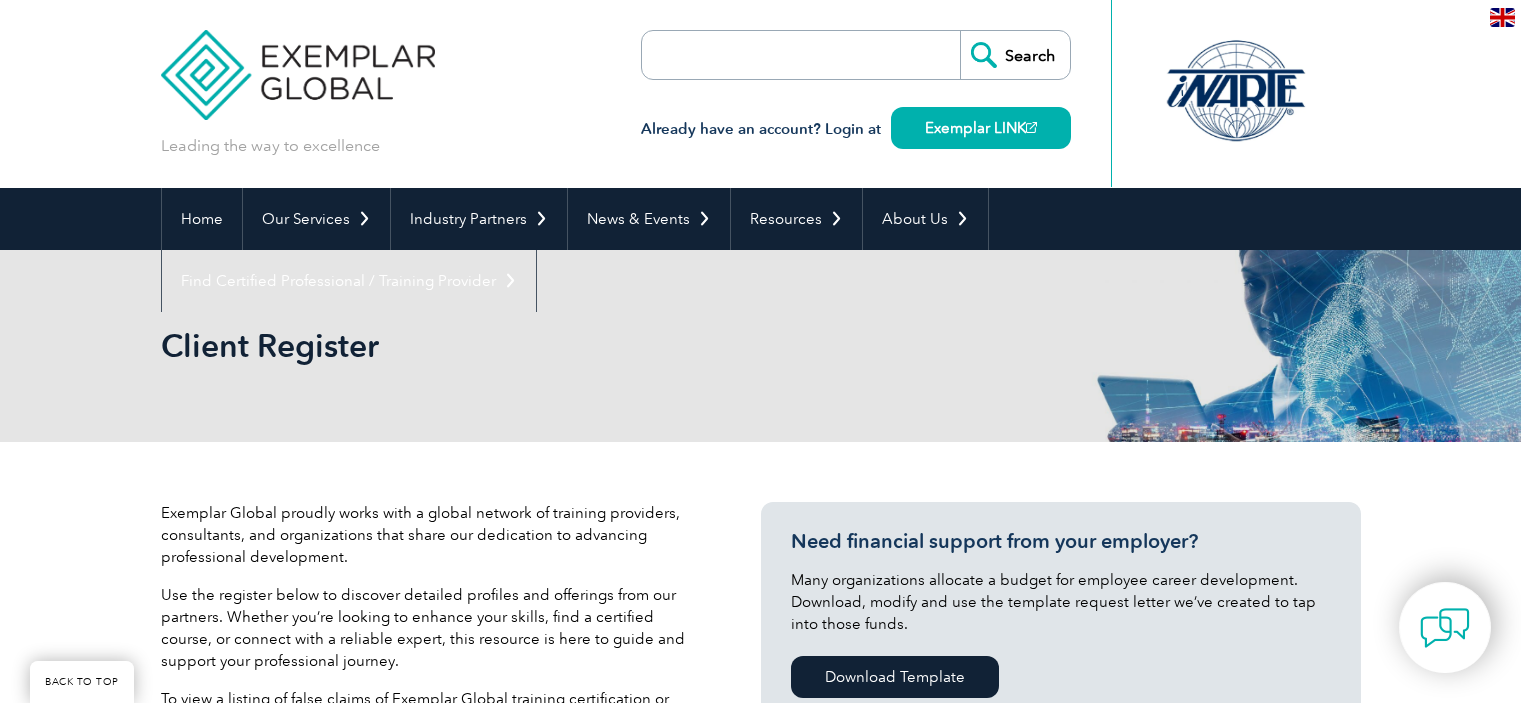 select on "[GEOGRAPHIC_DATA]" 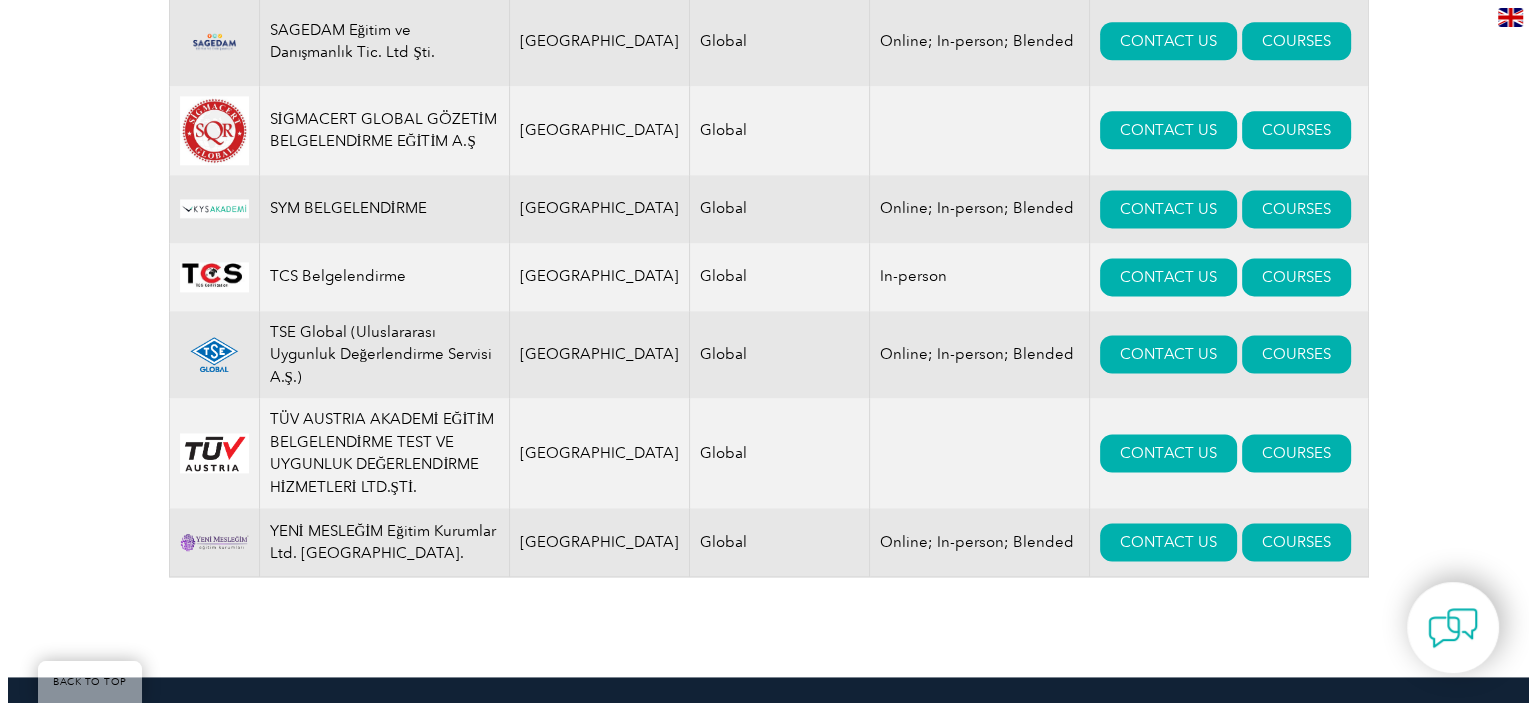 scroll, scrollTop: 2700, scrollLeft: 0, axis: vertical 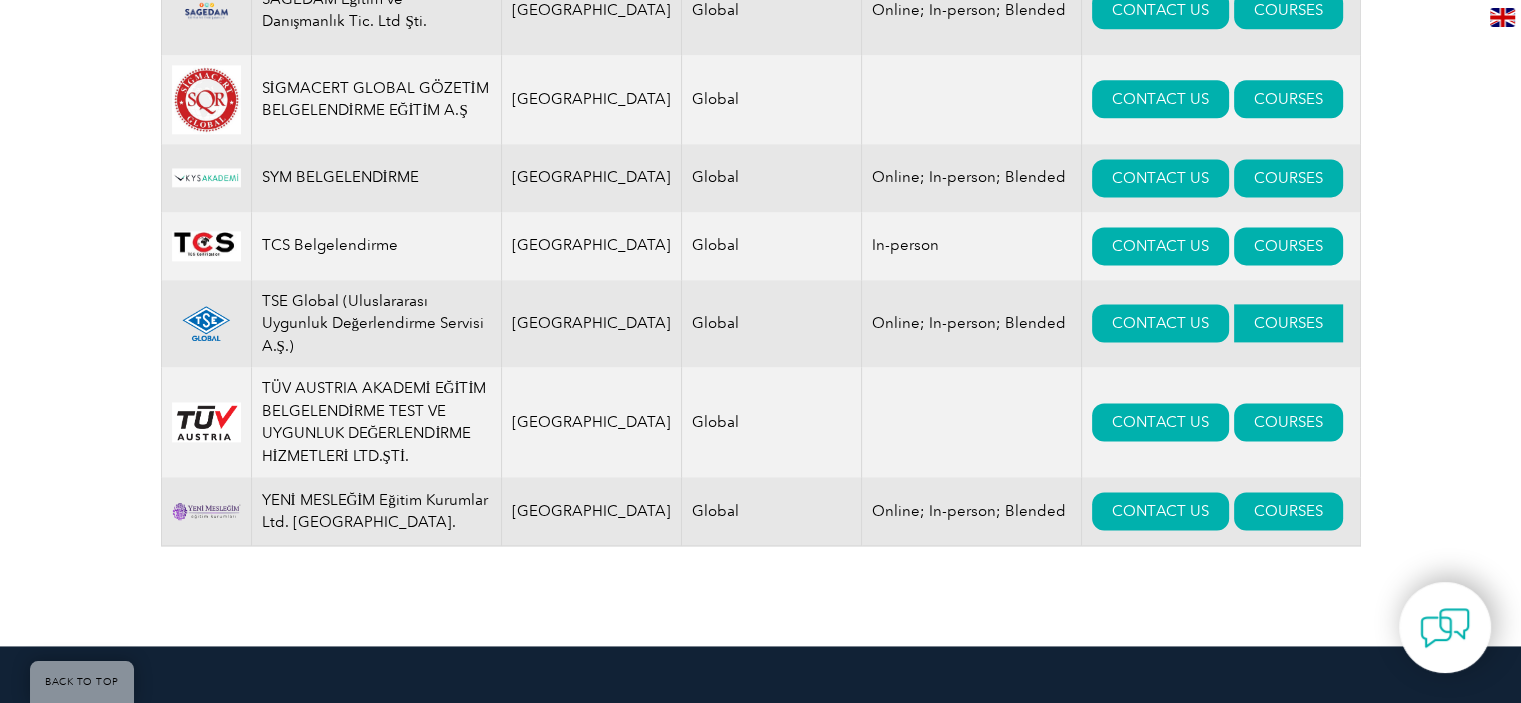 click on "COURSES" at bounding box center (1288, 323) 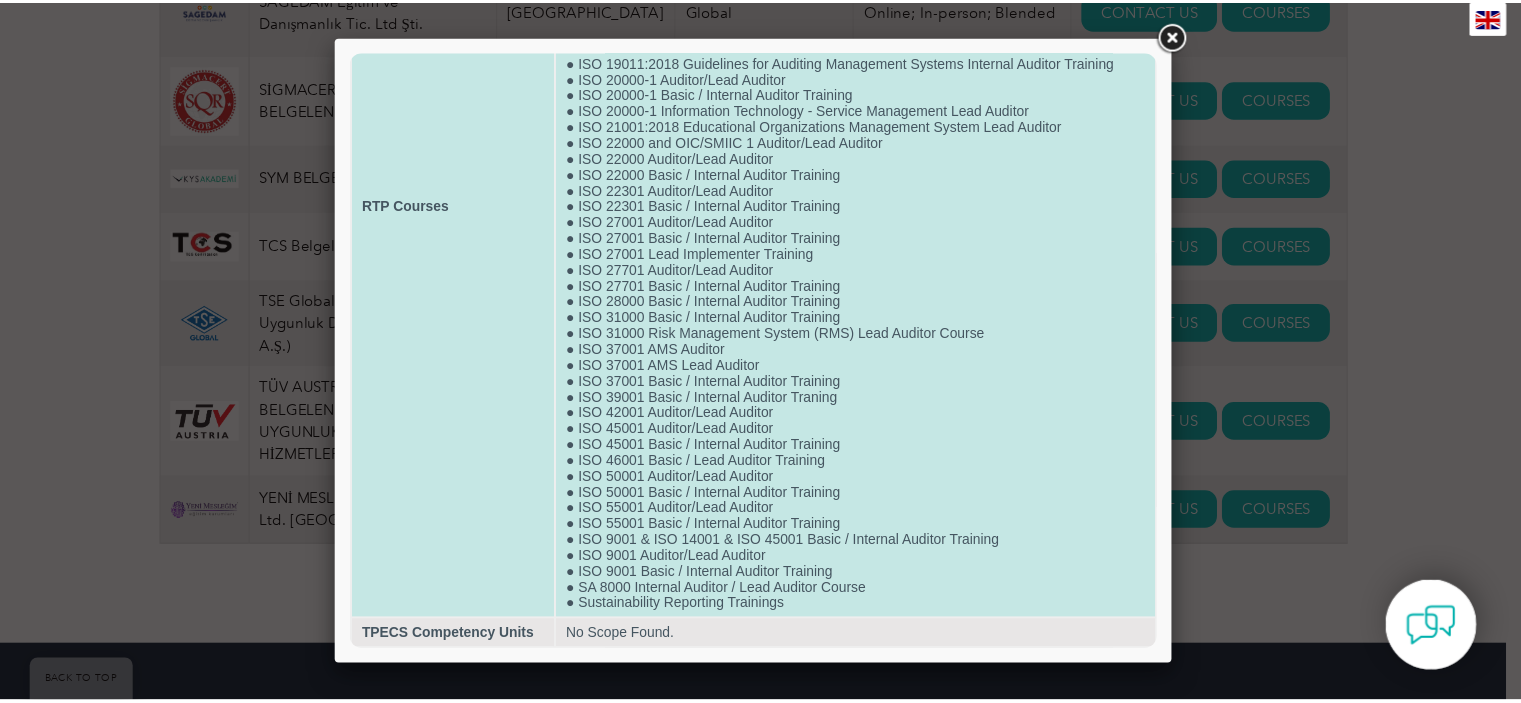 scroll, scrollTop: 353, scrollLeft: 0, axis: vertical 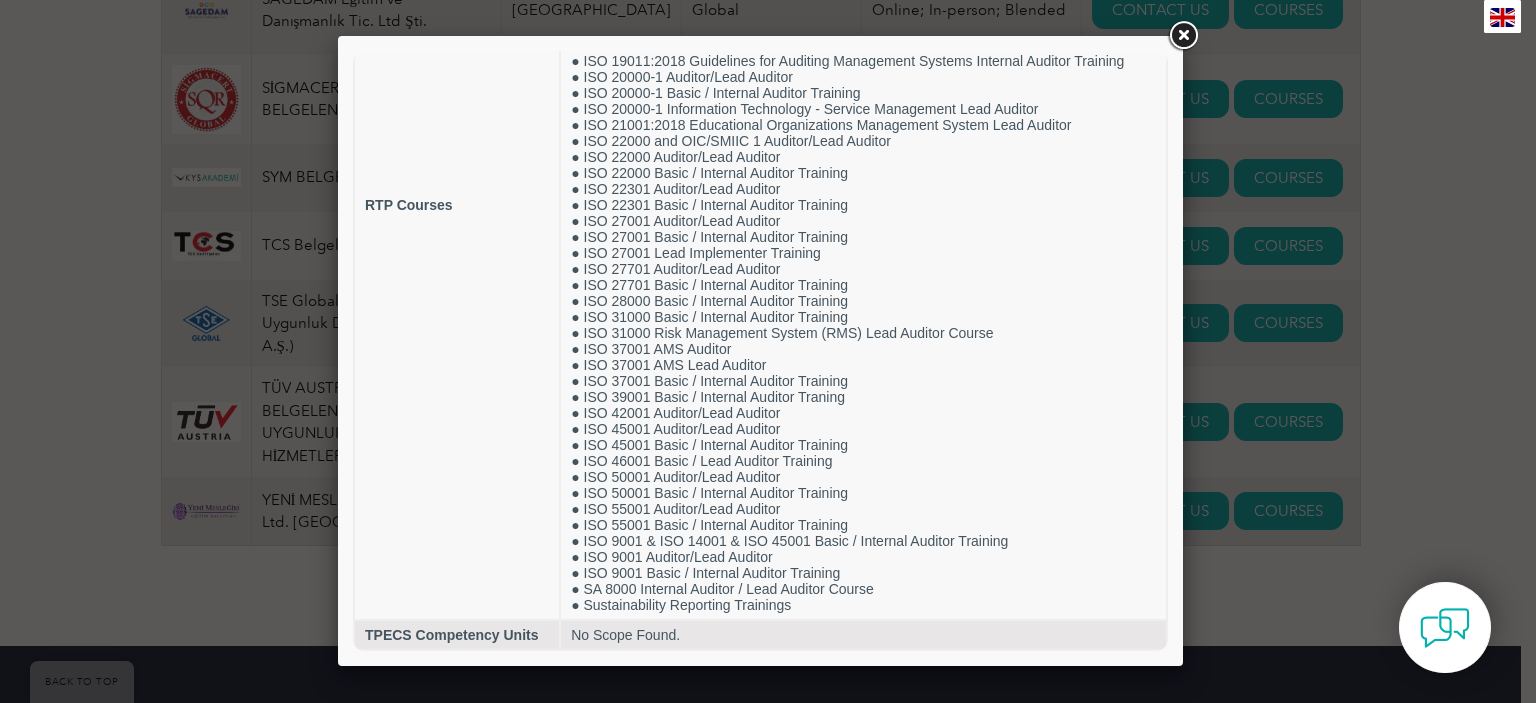 click at bounding box center [1183, 36] 